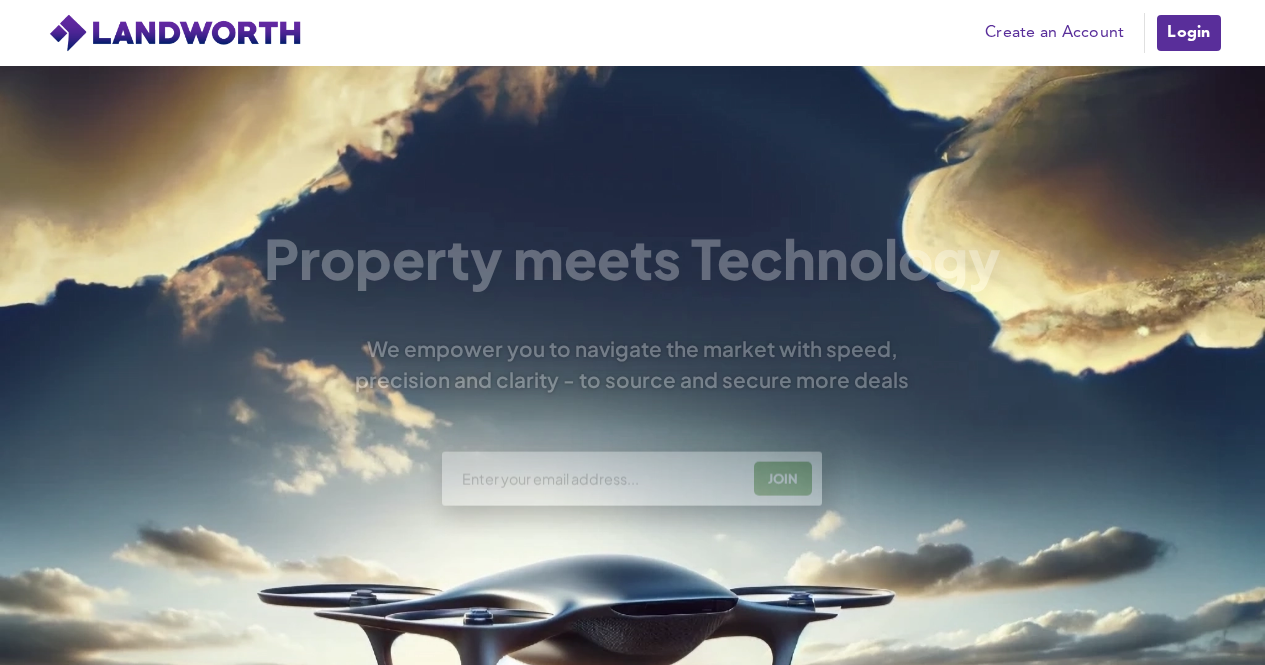 scroll, scrollTop: 0, scrollLeft: 0, axis: both 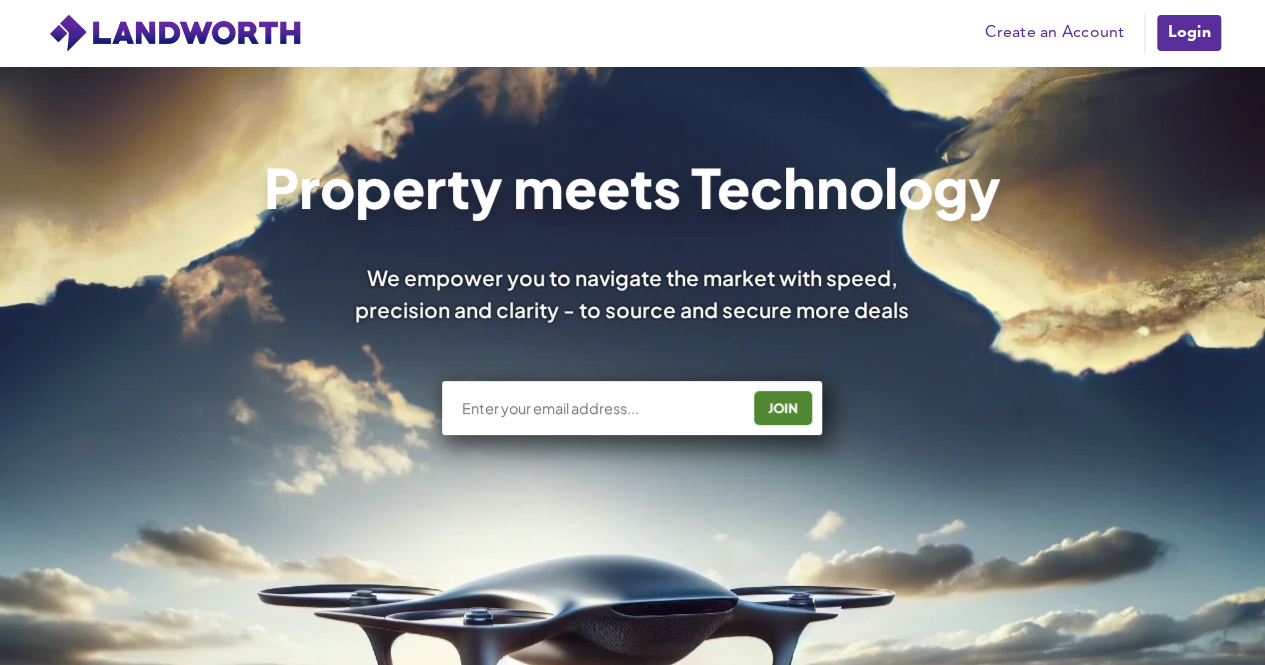 click on "JOIN" at bounding box center [633, 408] 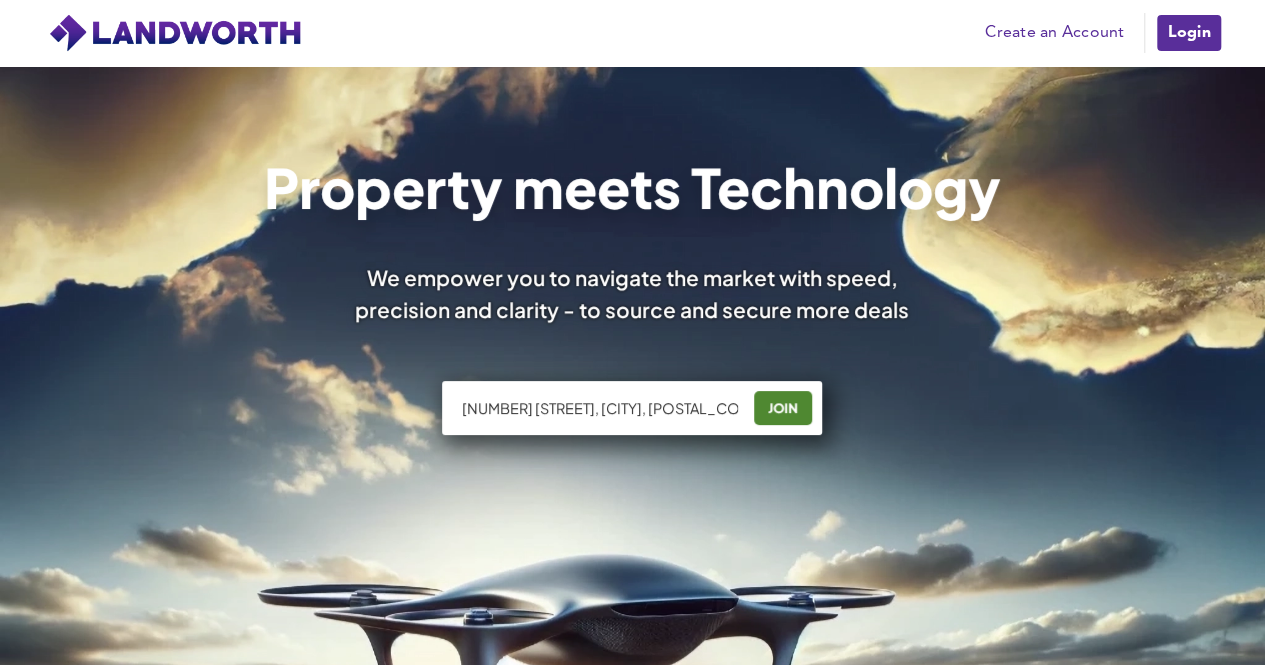scroll, scrollTop: 0, scrollLeft: 36, axis: horizontal 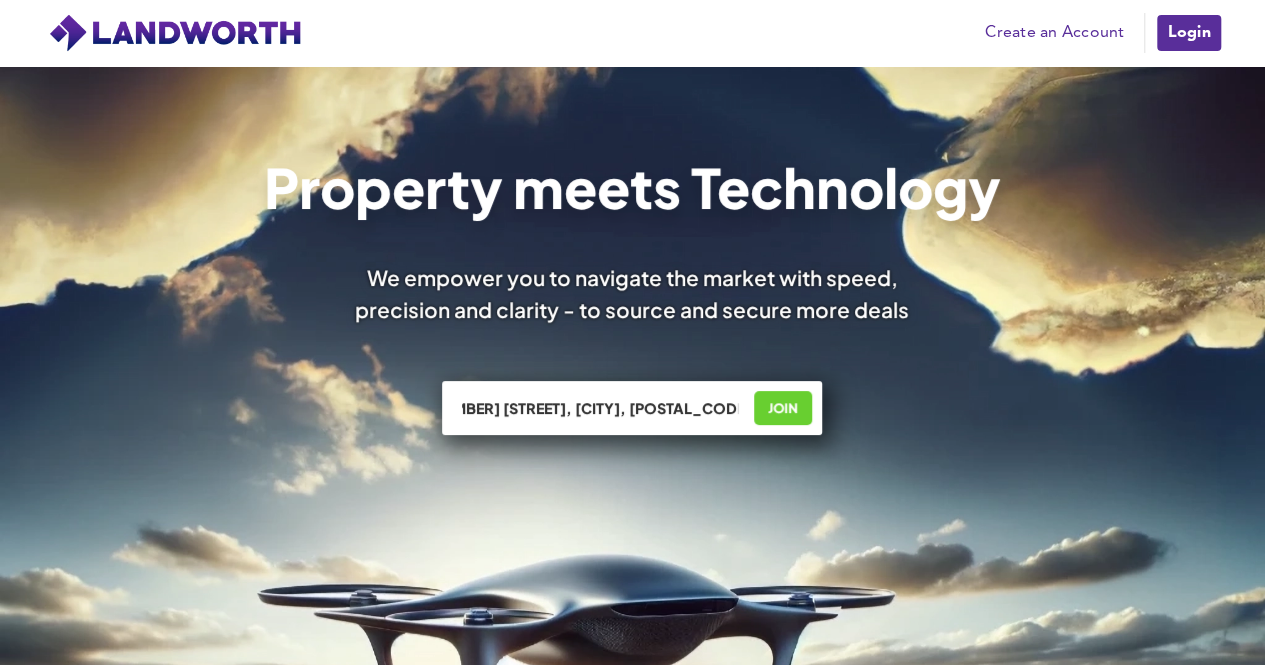 type on "3711 Winchester Ave, Atlantic City, NJ 08401" 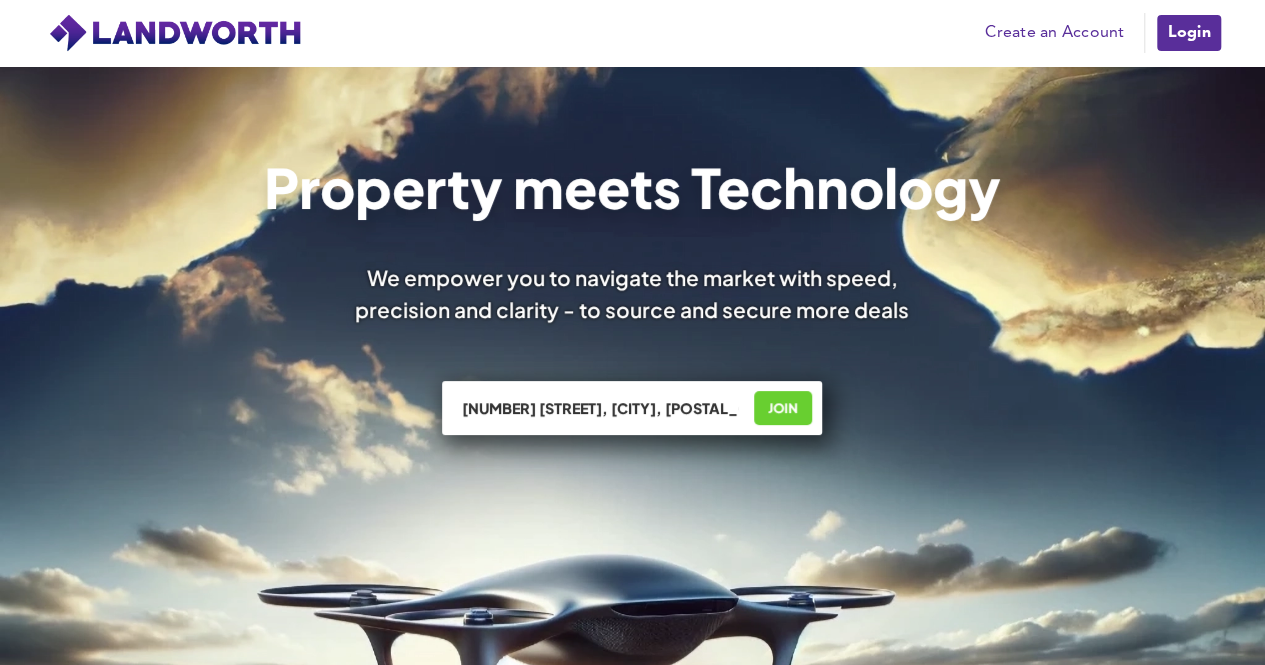 click on "JOIN" at bounding box center (784, 408) 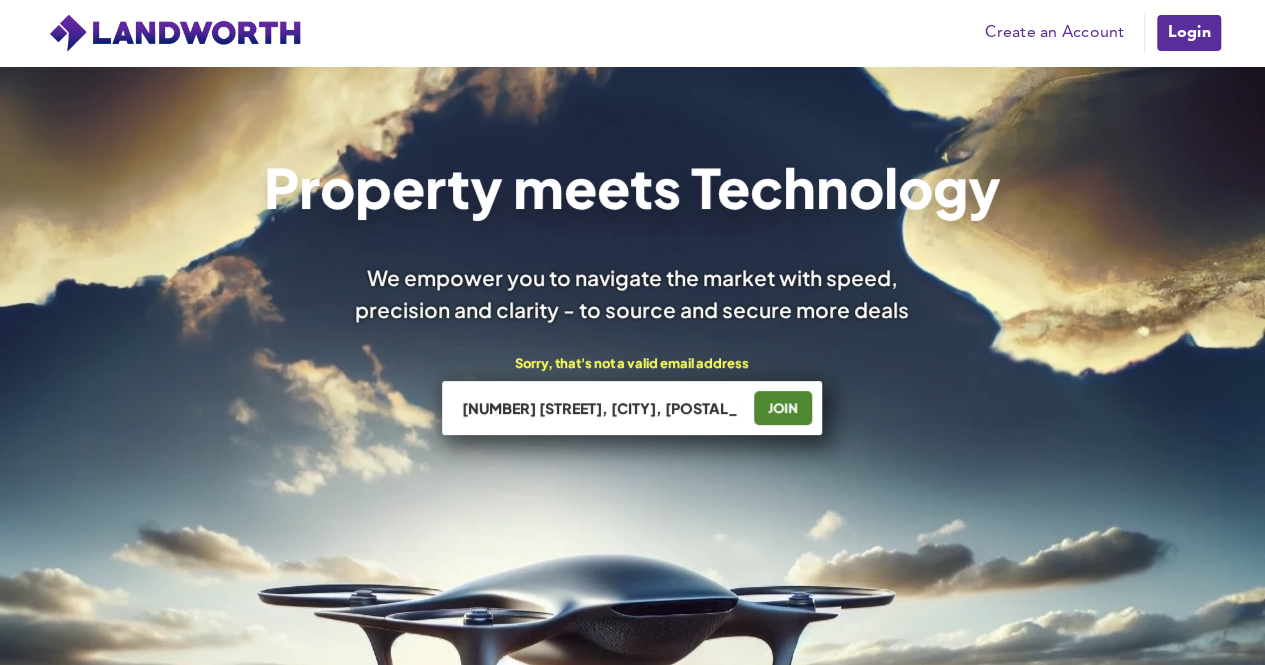 click on "3711 Winchester Ave, Atlantic City, NJ 08401" at bounding box center (600, 408) 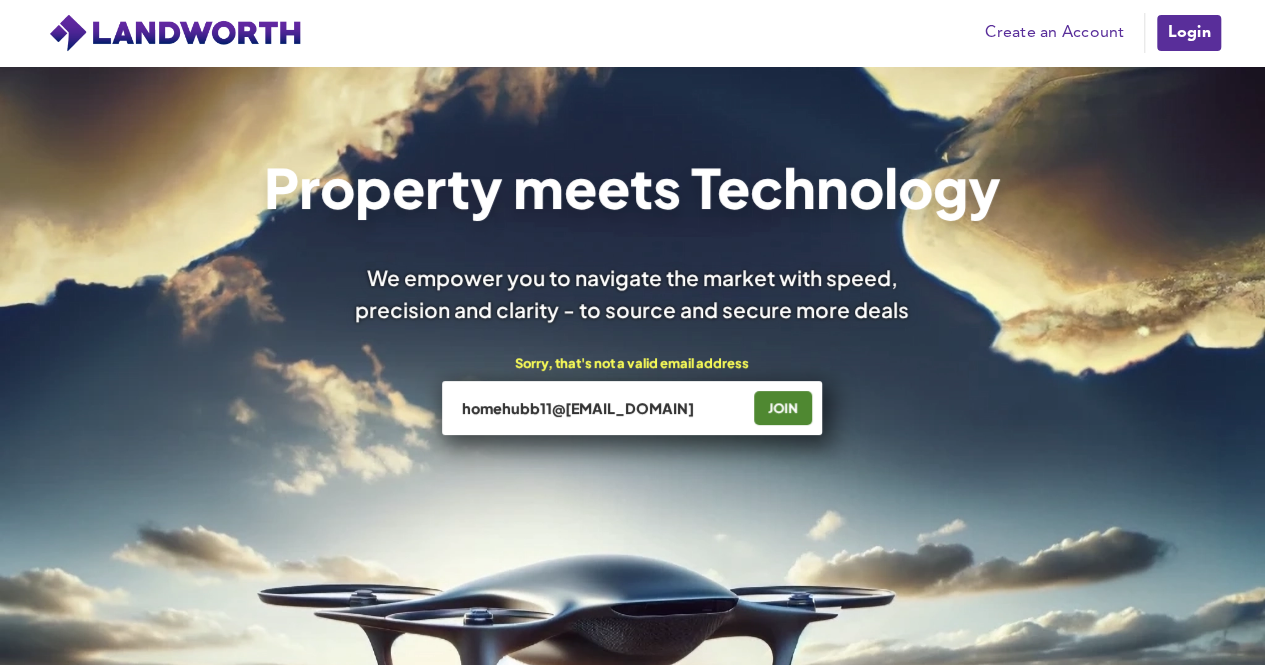 type on "example.com" 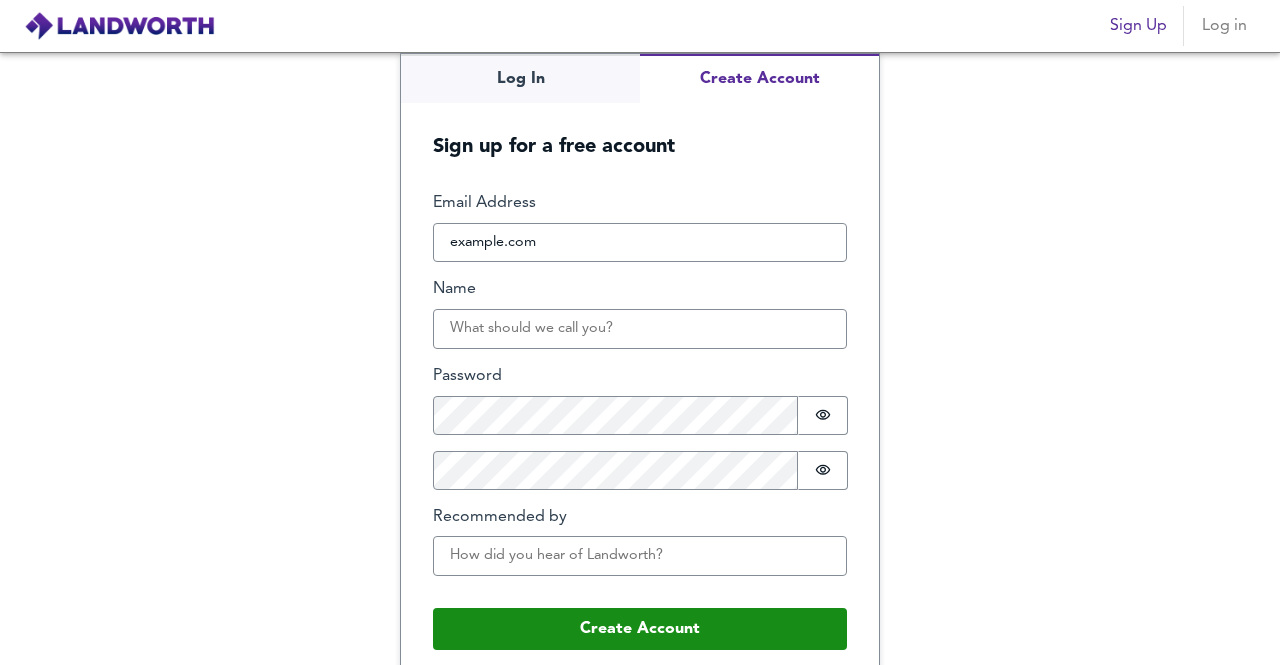 scroll, scrollTop: 0, scrollLeft: 0, axis: both 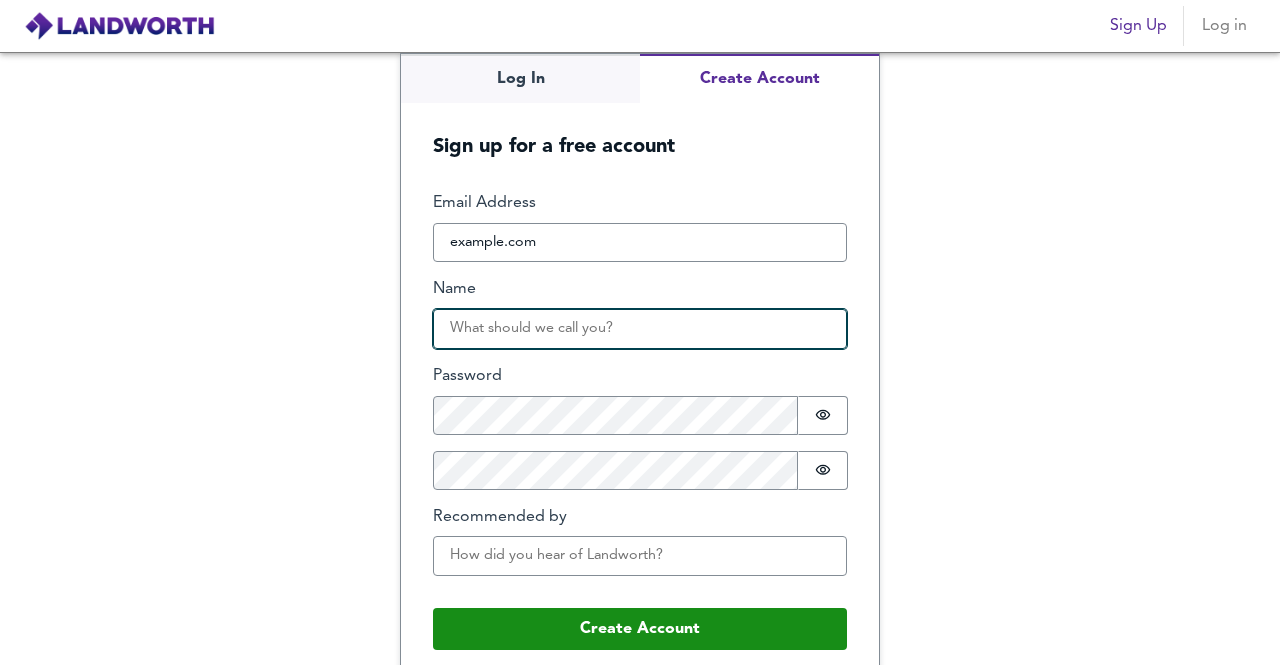 click on "Name" at bounding box center (640, 329) 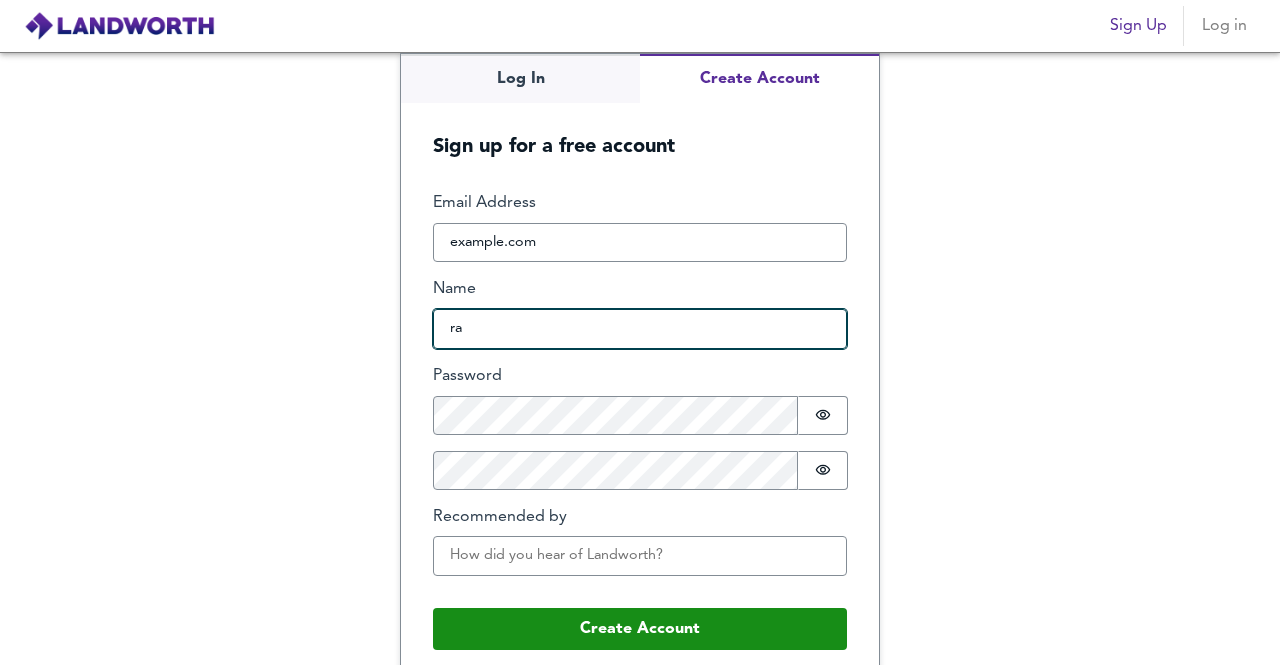 type on "r" 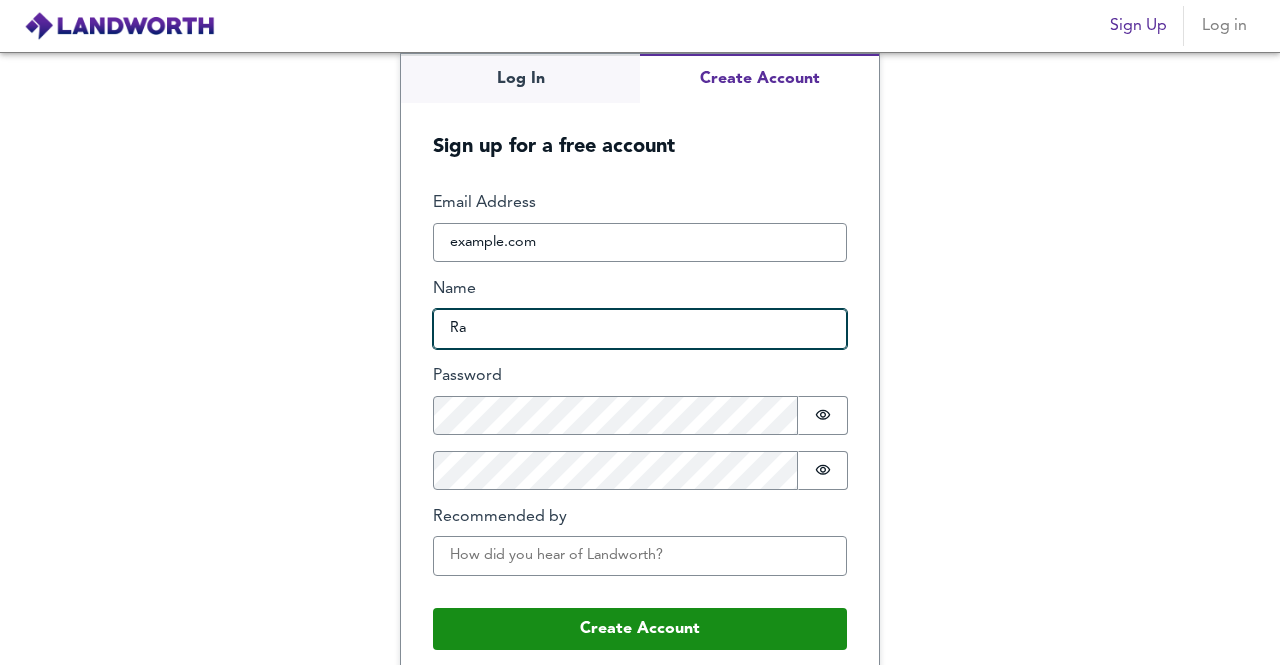 type on "Ra" 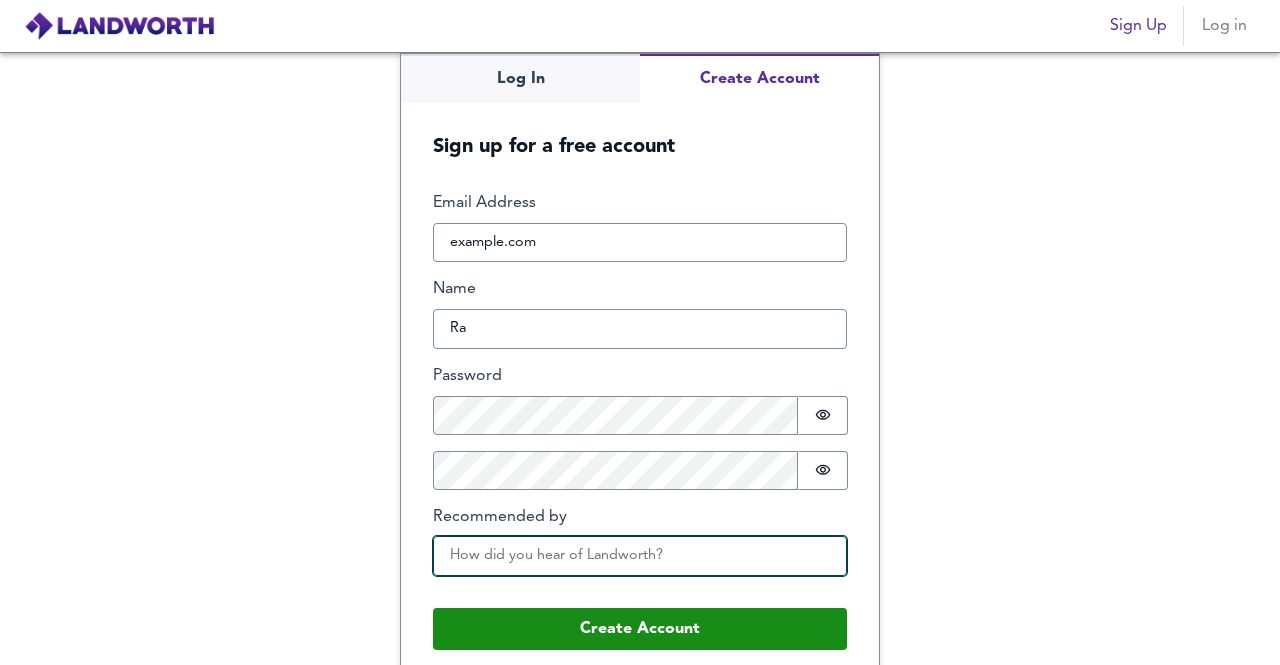 click on "Recommended by" at bounding box center (640, 556) 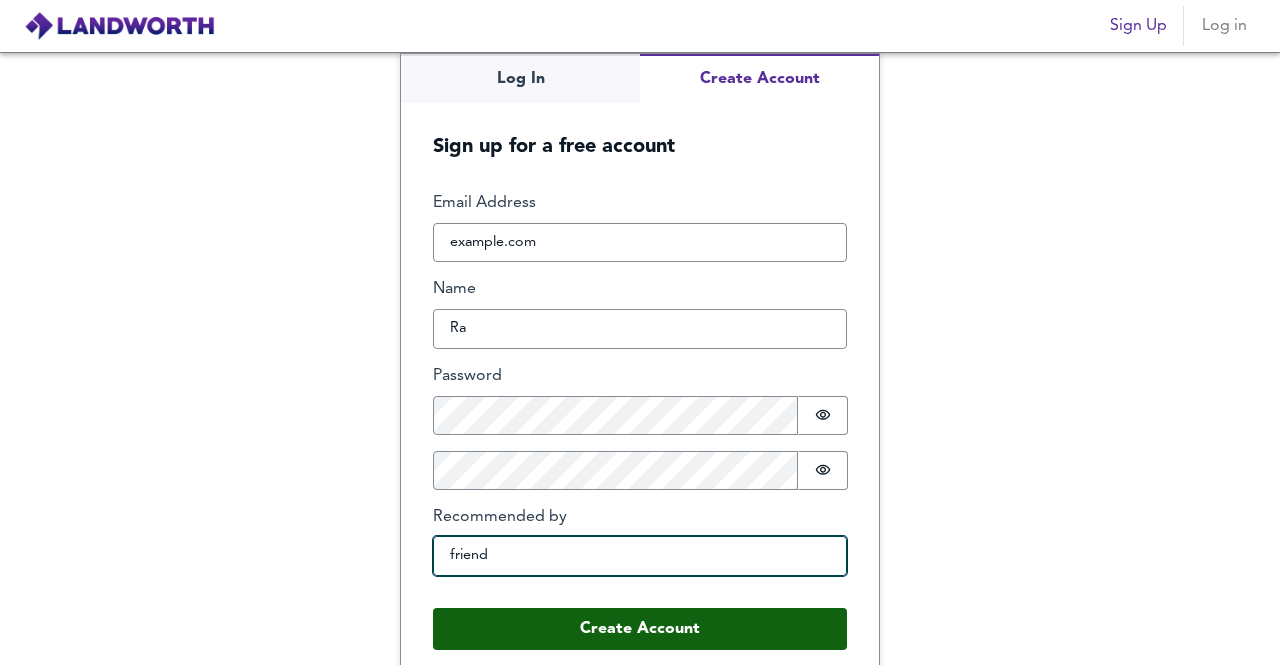 type on "friend" 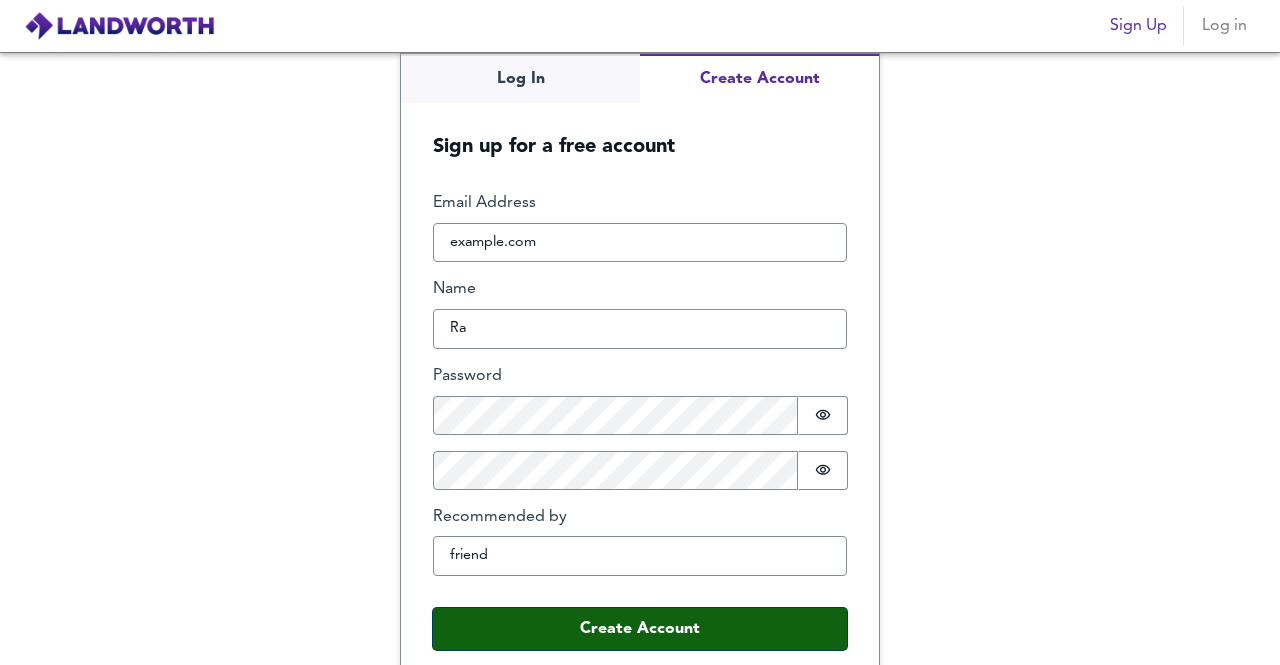 click on "Create Account" at bounding box center [640, 629] 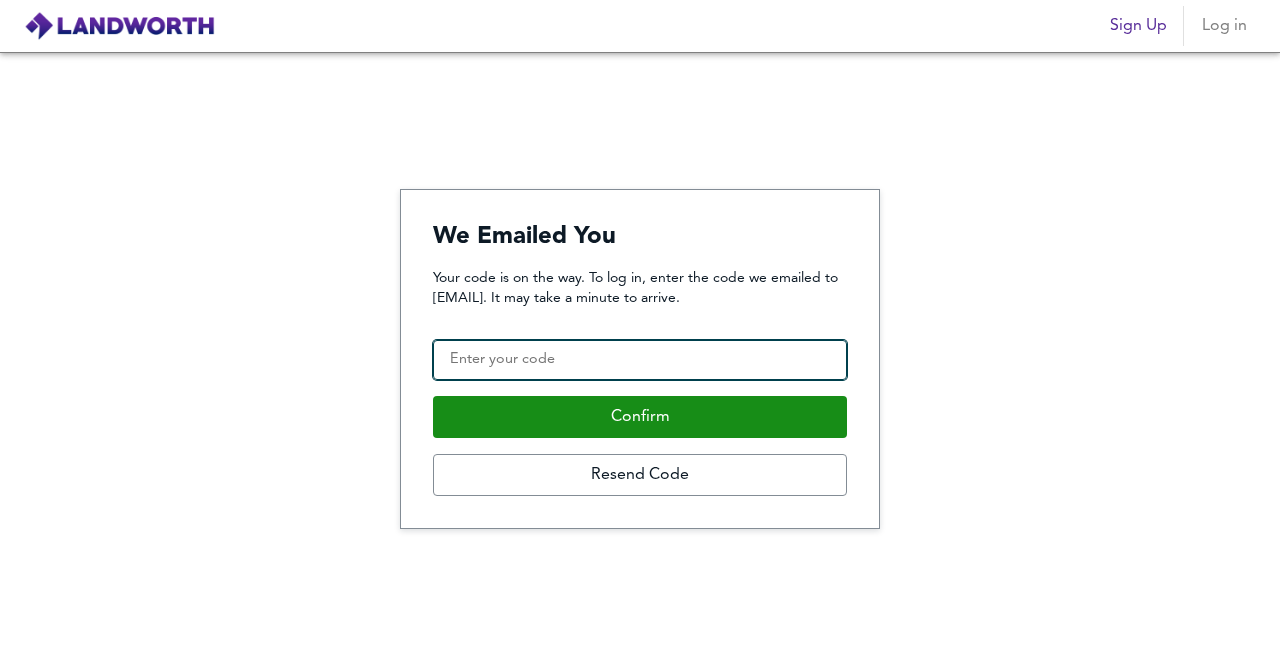click on "Confirmation Code" at bounding box center [640, 360] 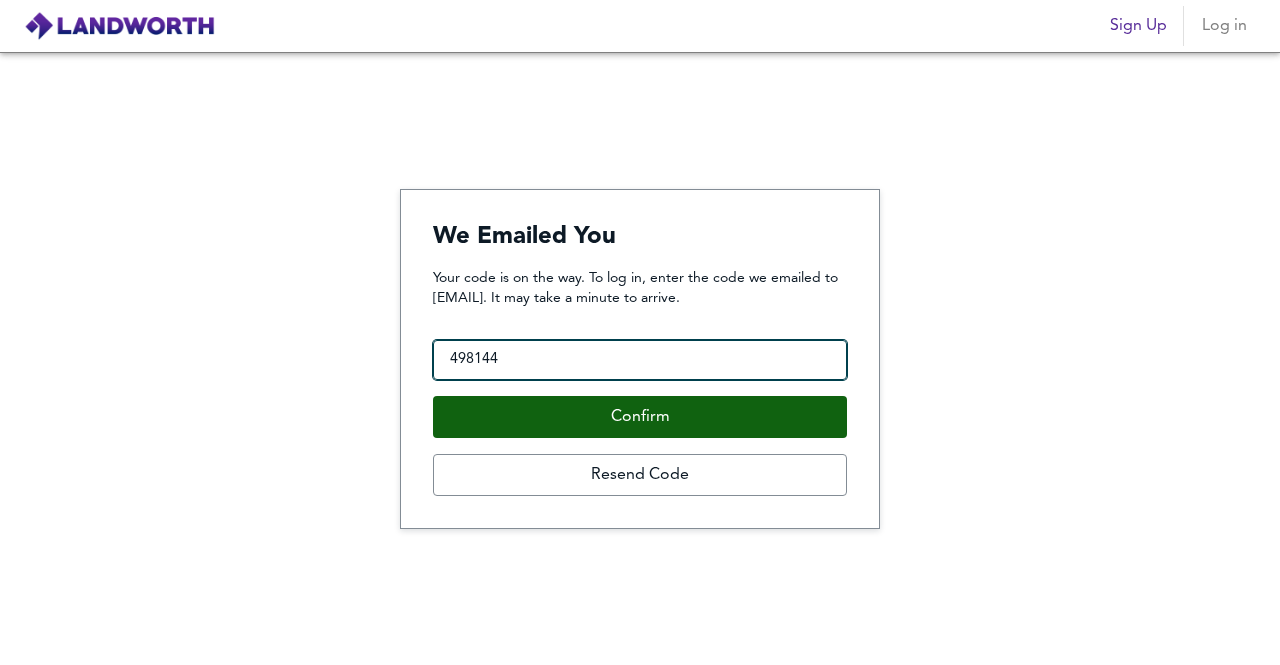 type on "498144" 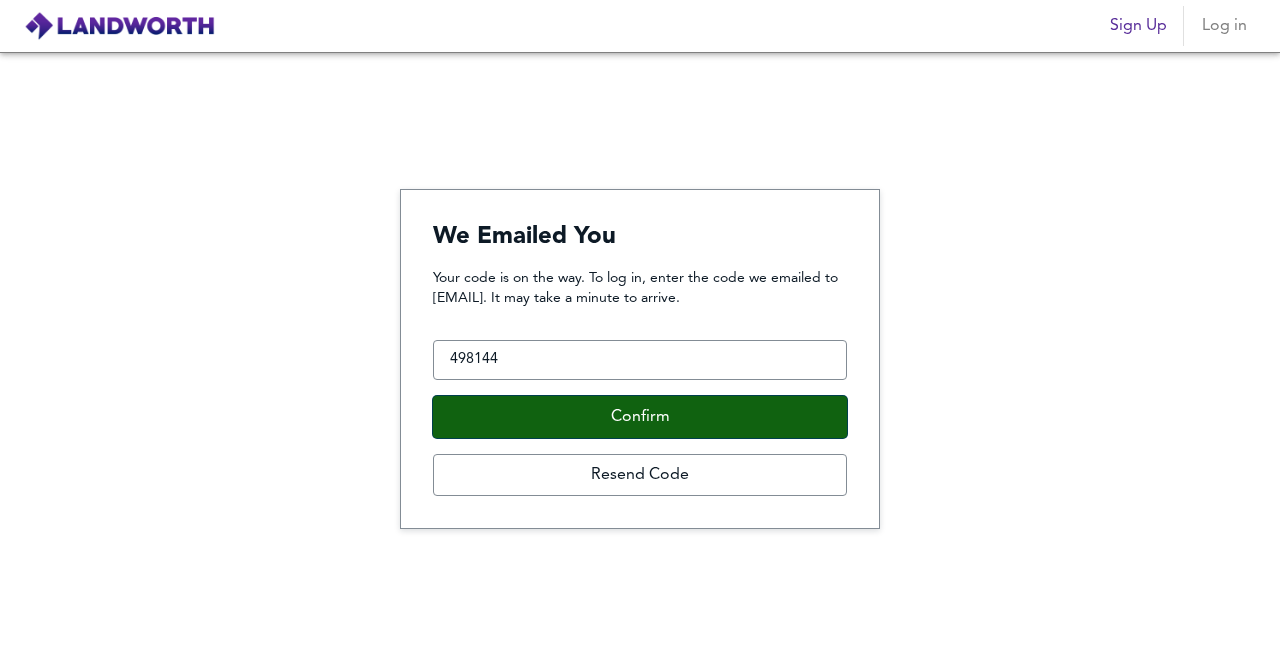click on "Confirm" at bounding box center (640, 417) 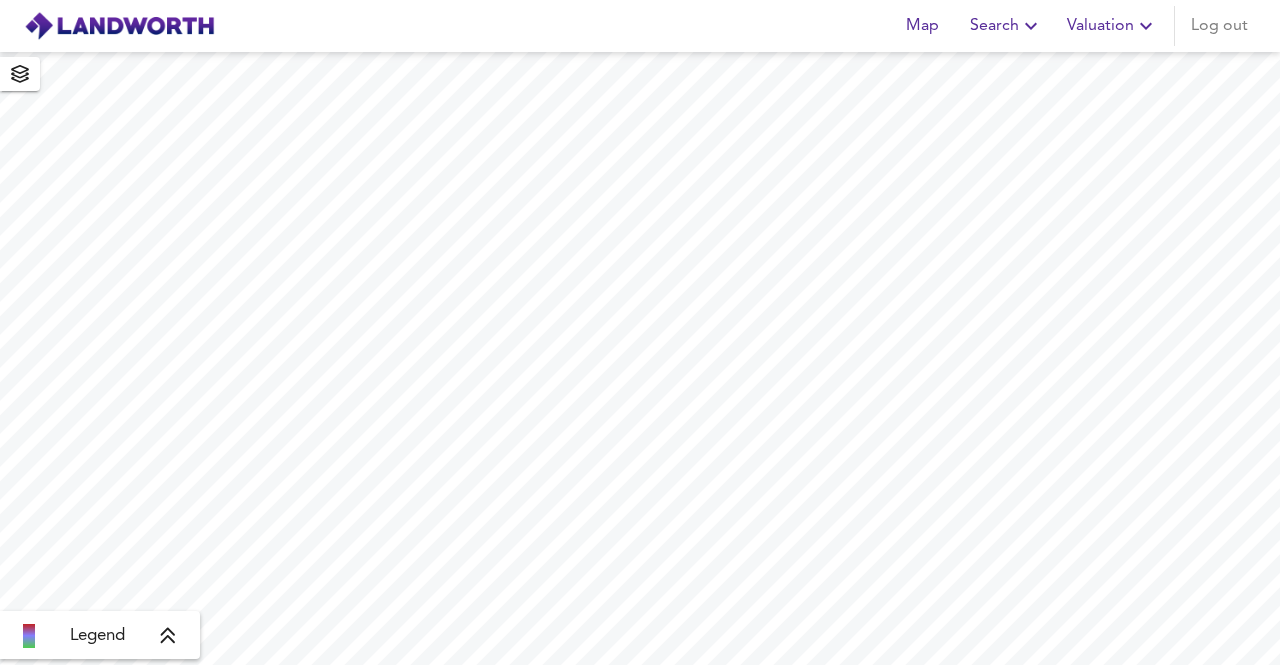 scroll, scrollTop: 0, scrollLeft: 0, axis: both 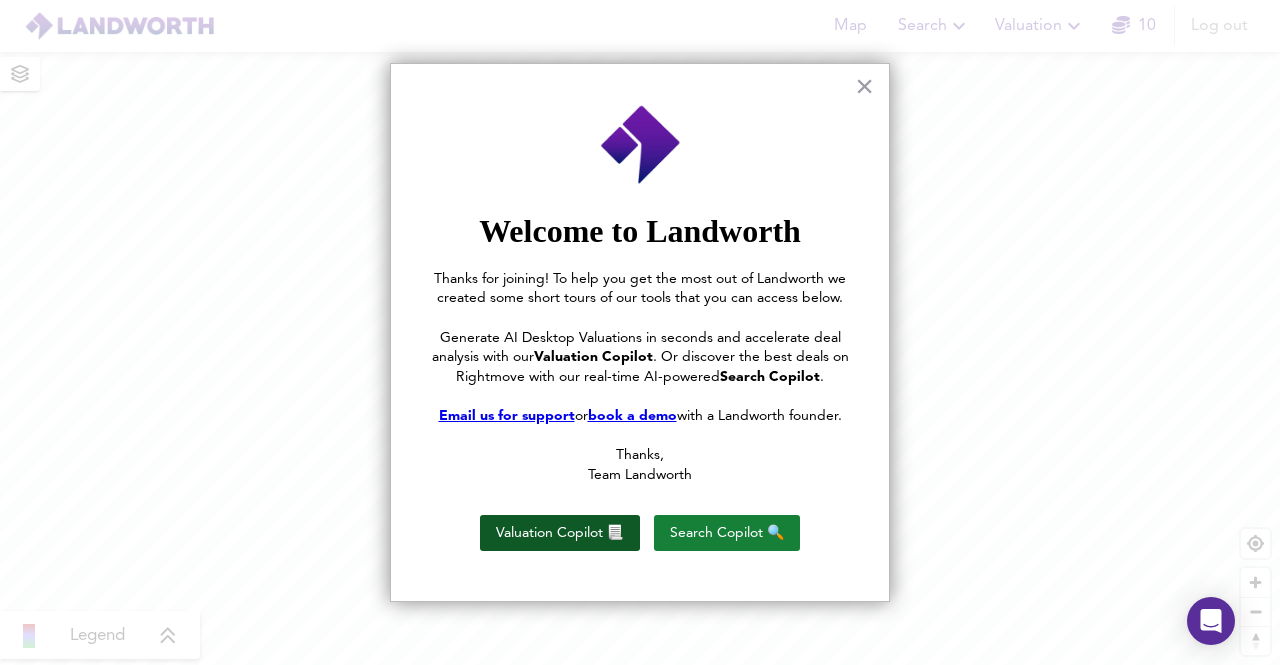 click on "Valuation Copilot 📃" at bounding box center (560, 533) 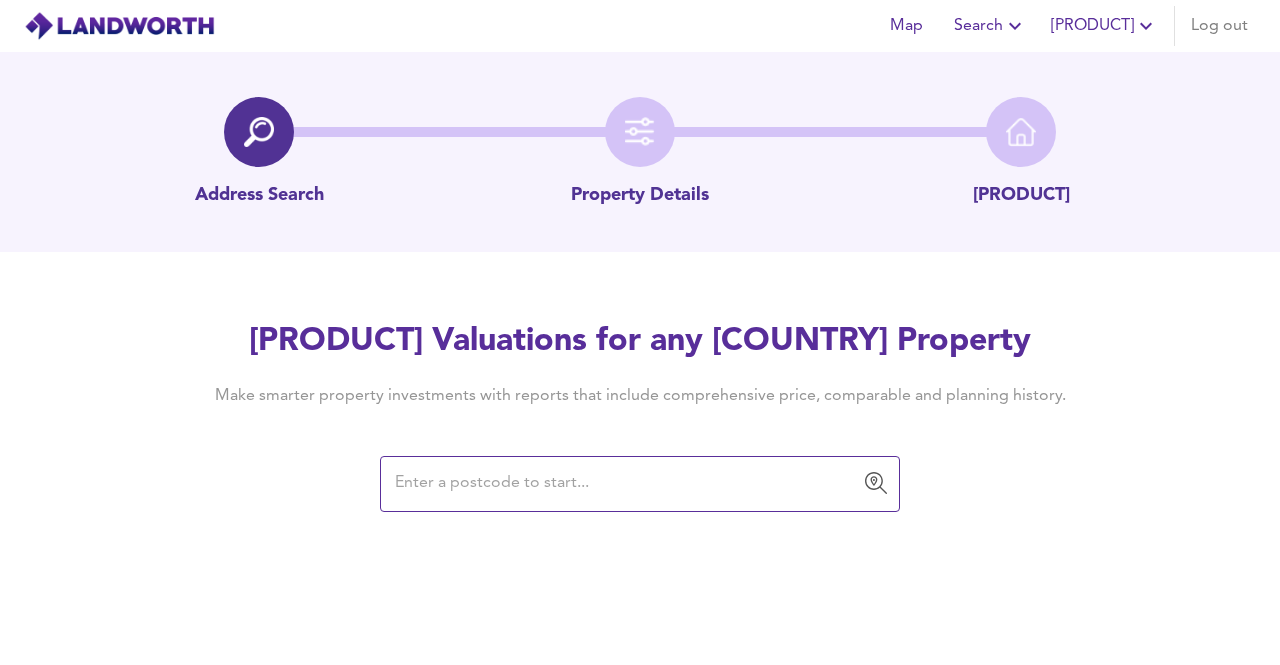 scroll, scrollTop: 0, scrollLeft: 0, axis: both 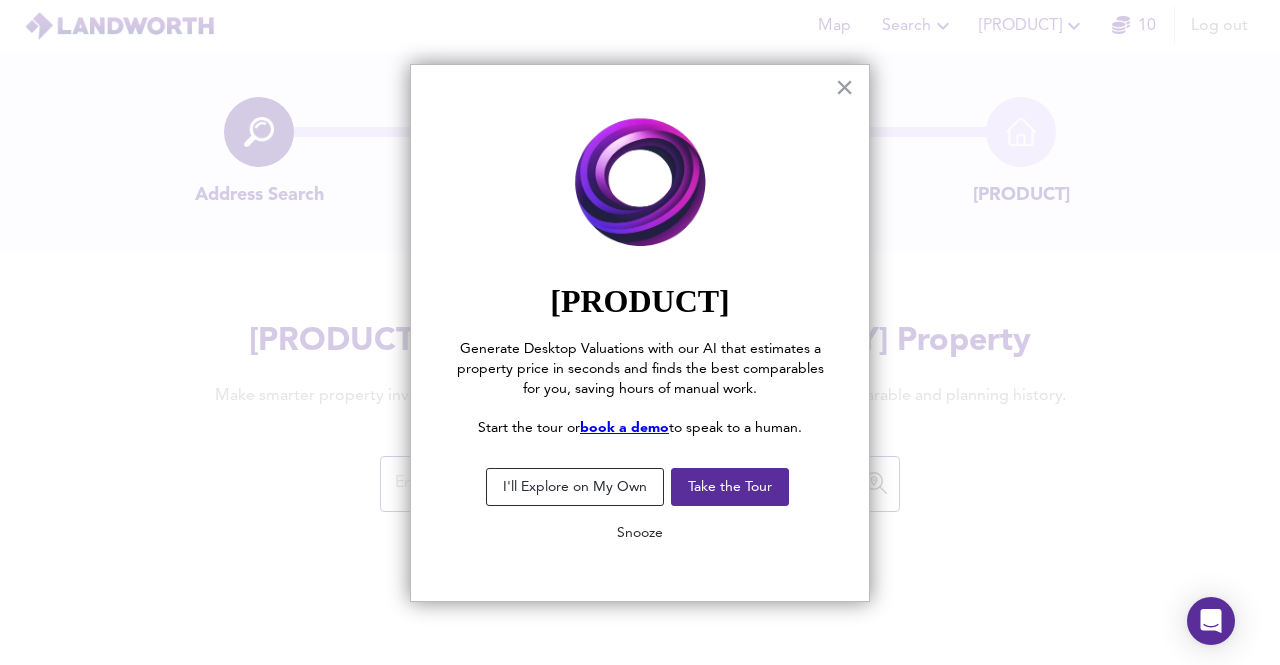 click on "Snooze" at bounding box center (640, 533) 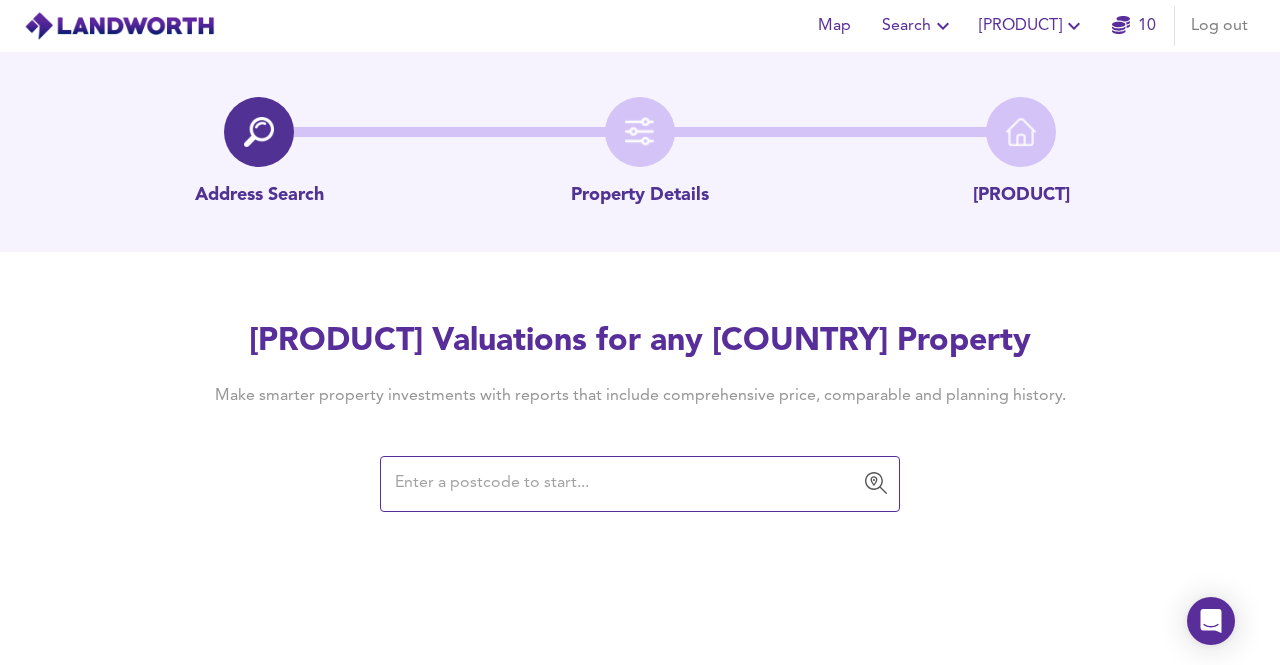 click at bounding box center (625, 484) 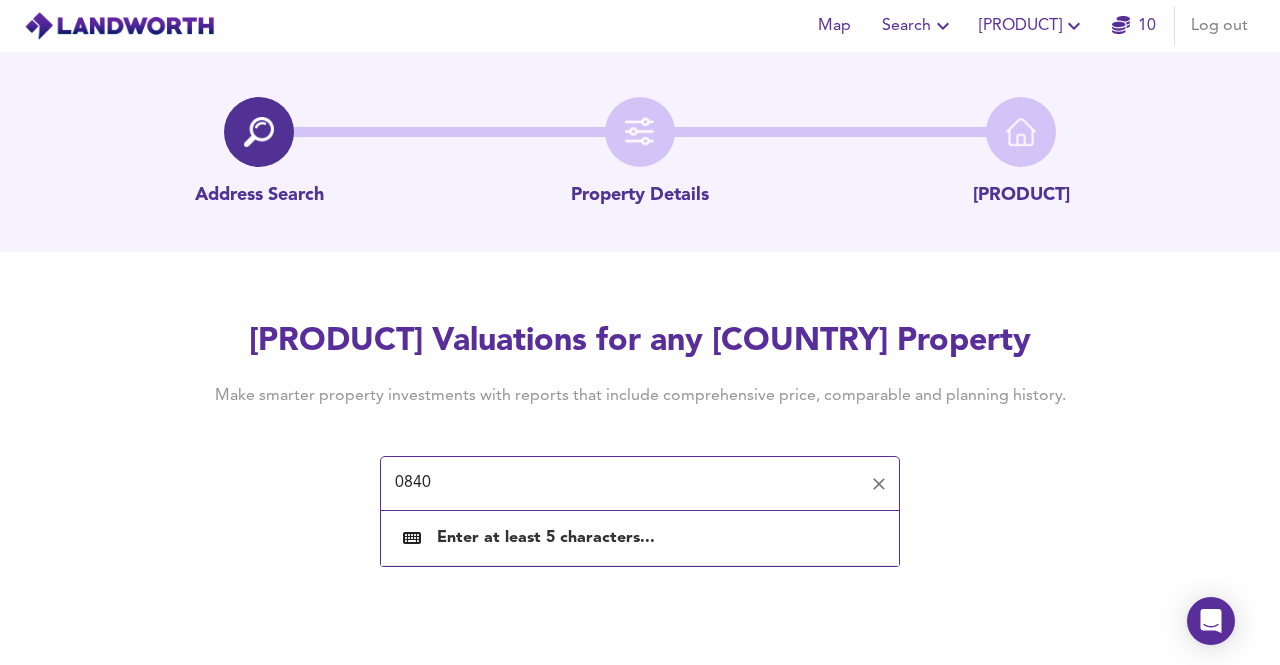 type on "08401" 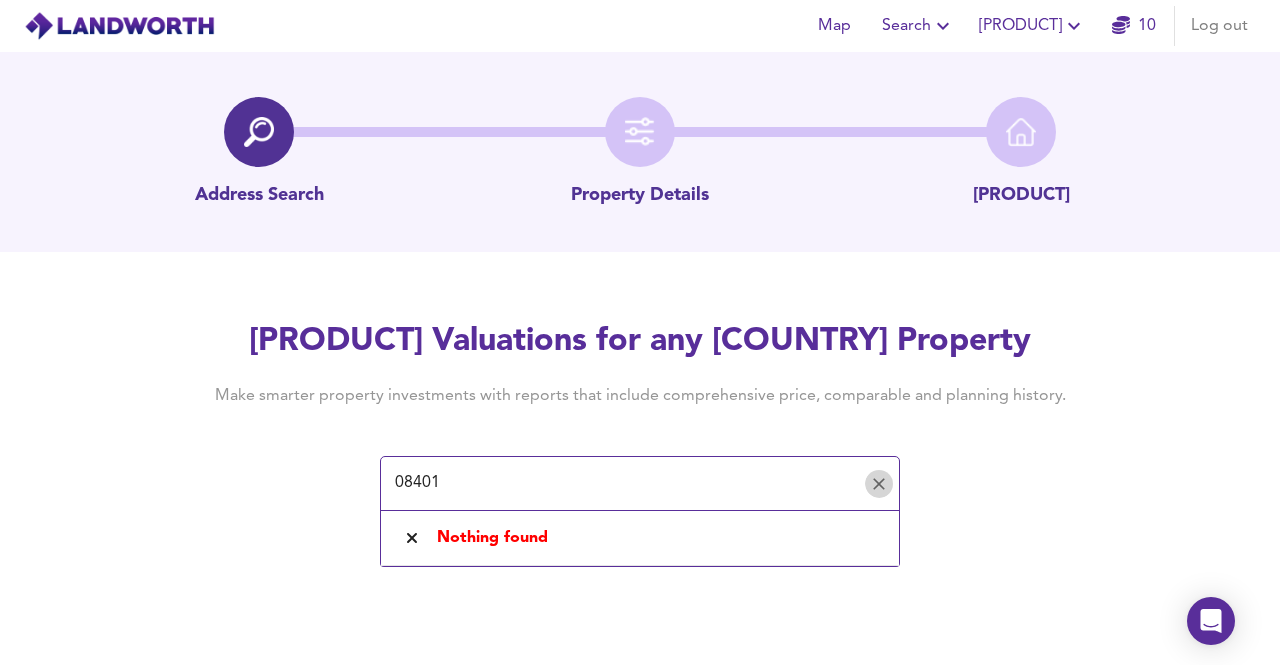 click 